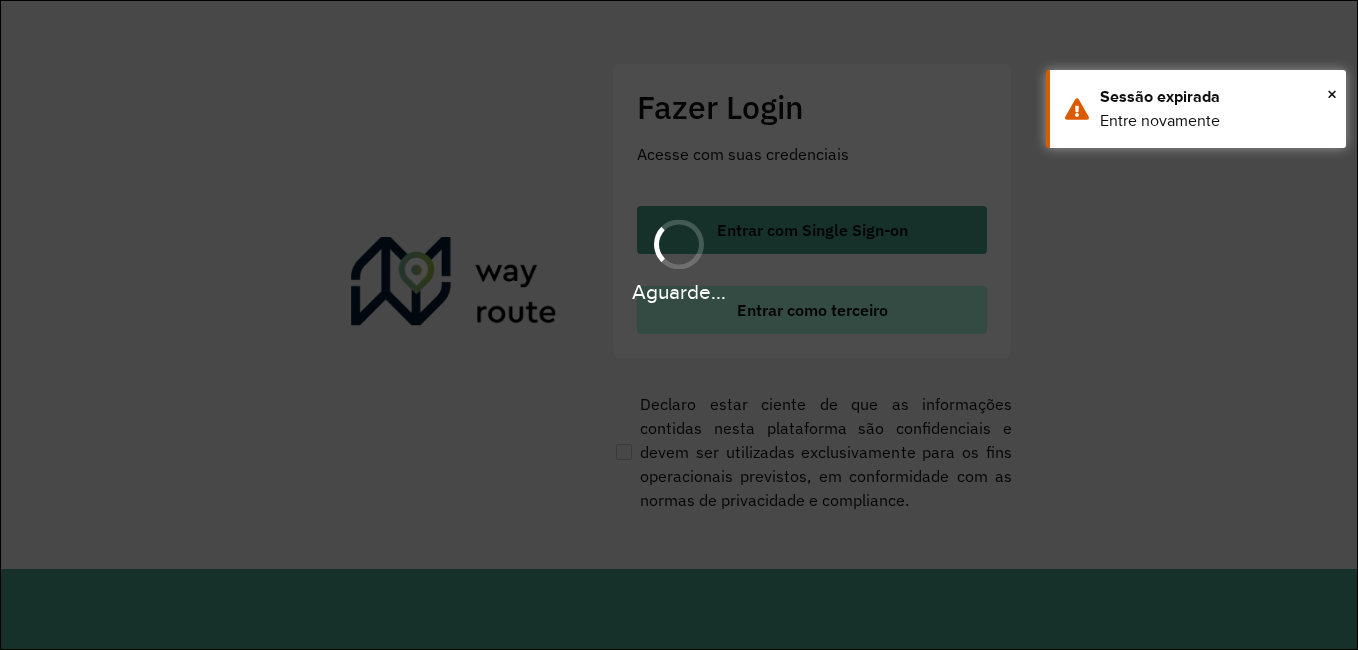 scroll, scrollTop: 0, scrollLeft: 0, axis: both 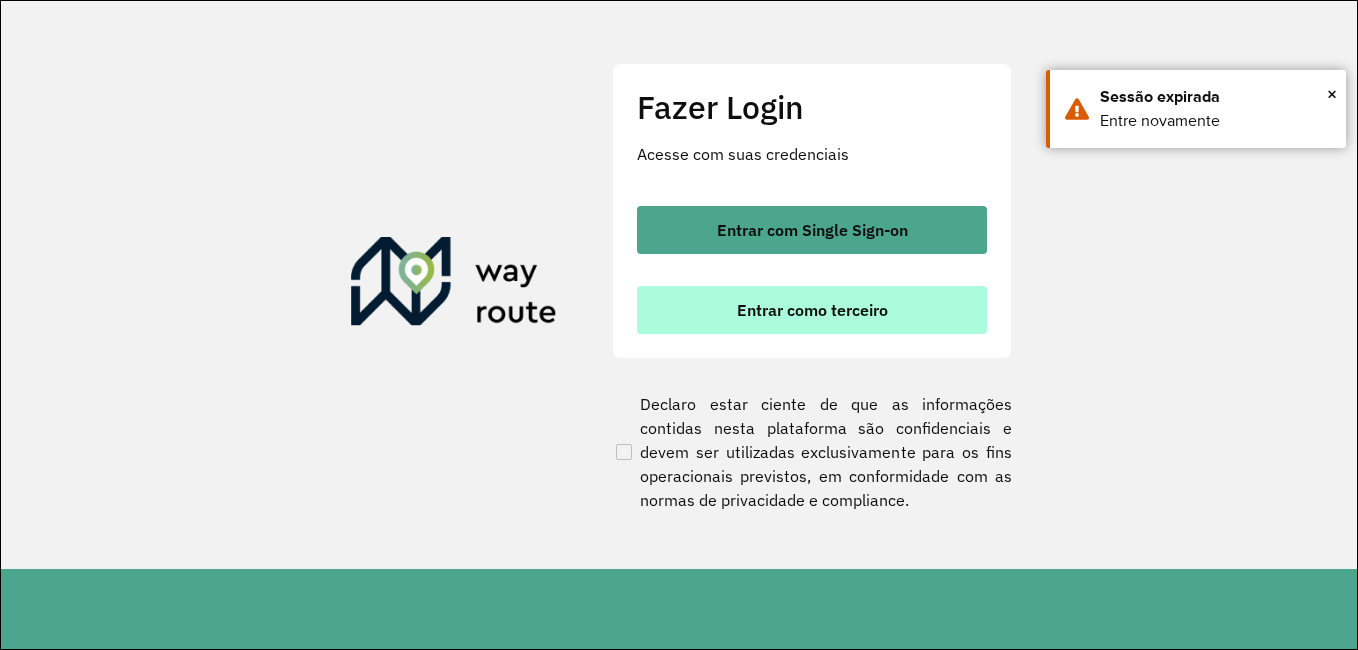 click on "Entrar como terceiro" at bounding box center (812, 310) 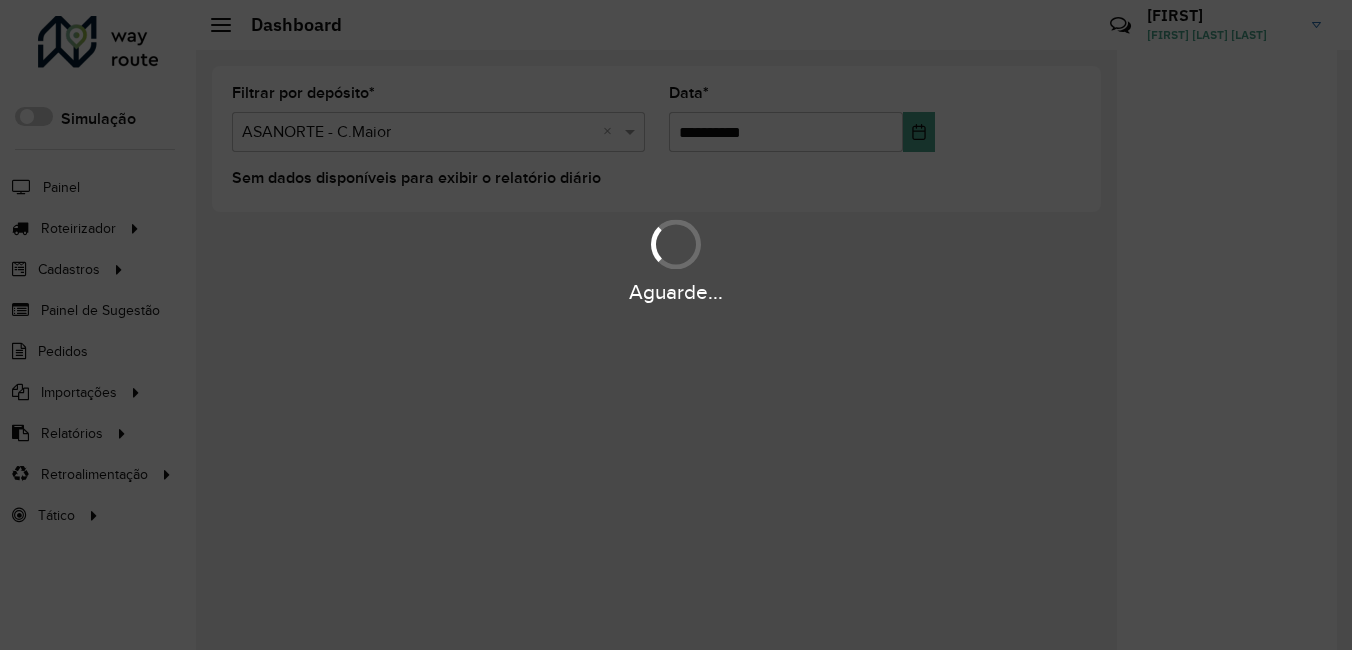 scroll, scrollTop: 0, scrollLeft: 0, axis: both 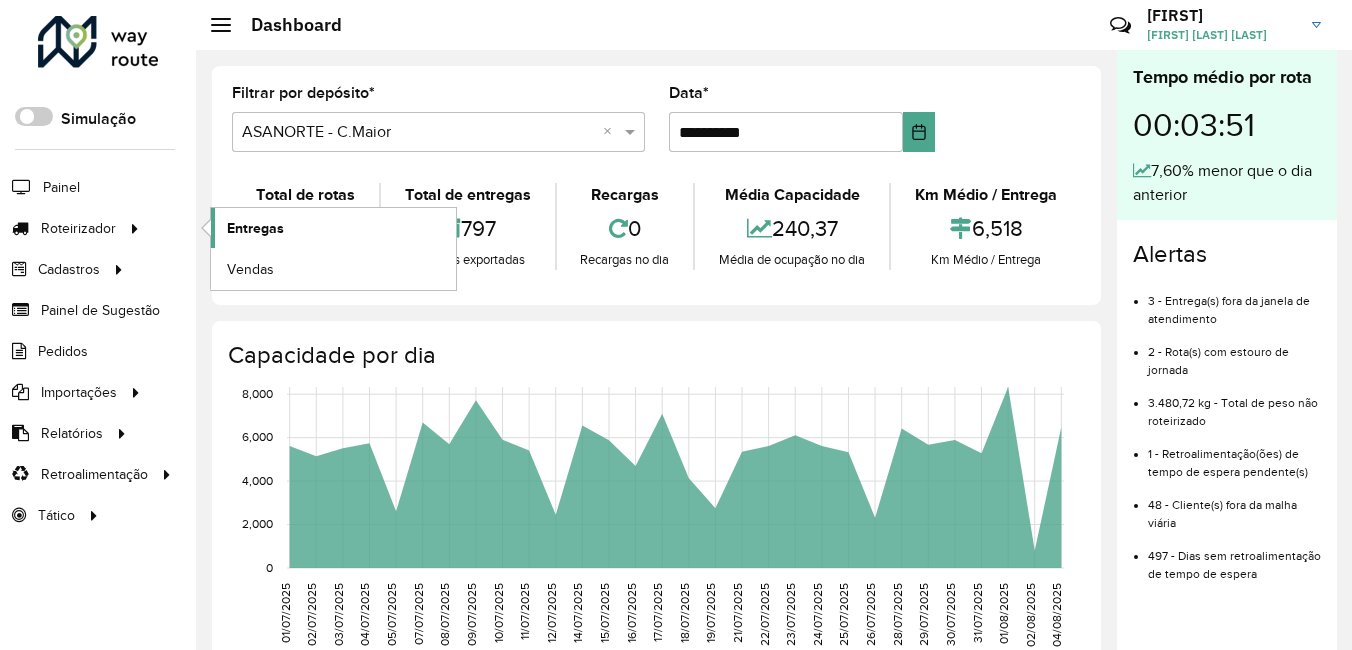 click on "Entregas" 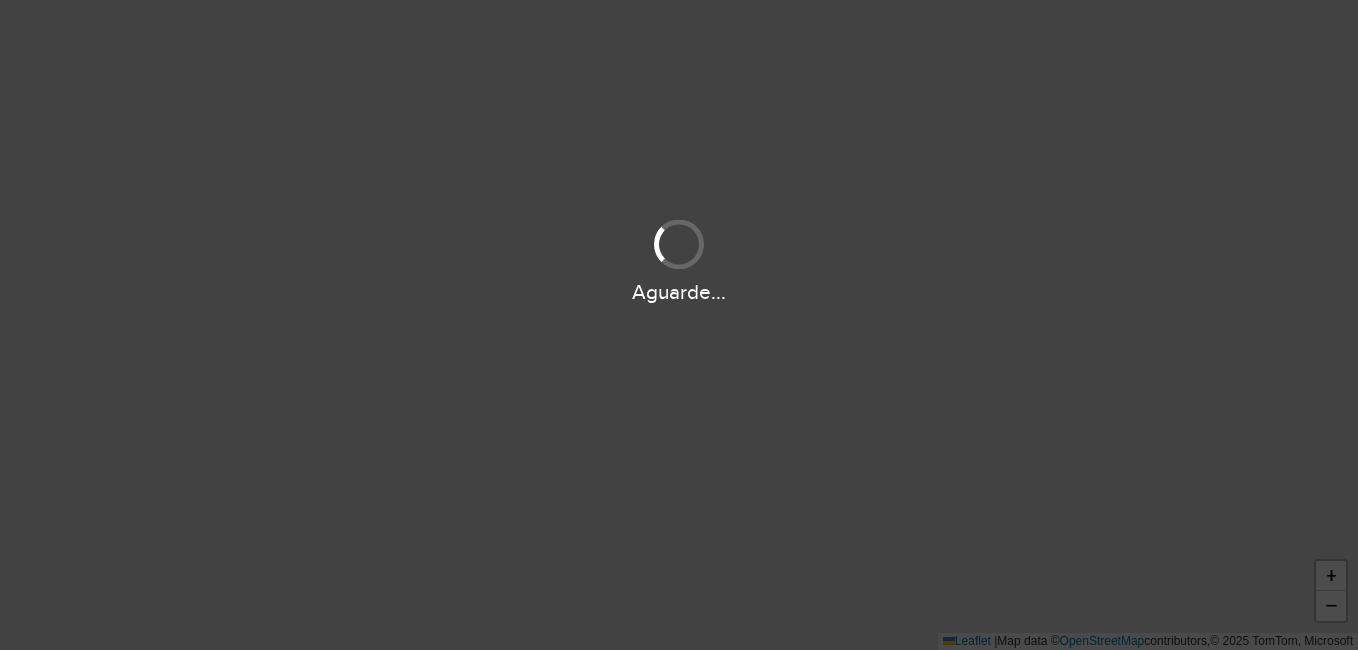 scroll, scrollTop: 0, scrollLeft: 0, axis: both 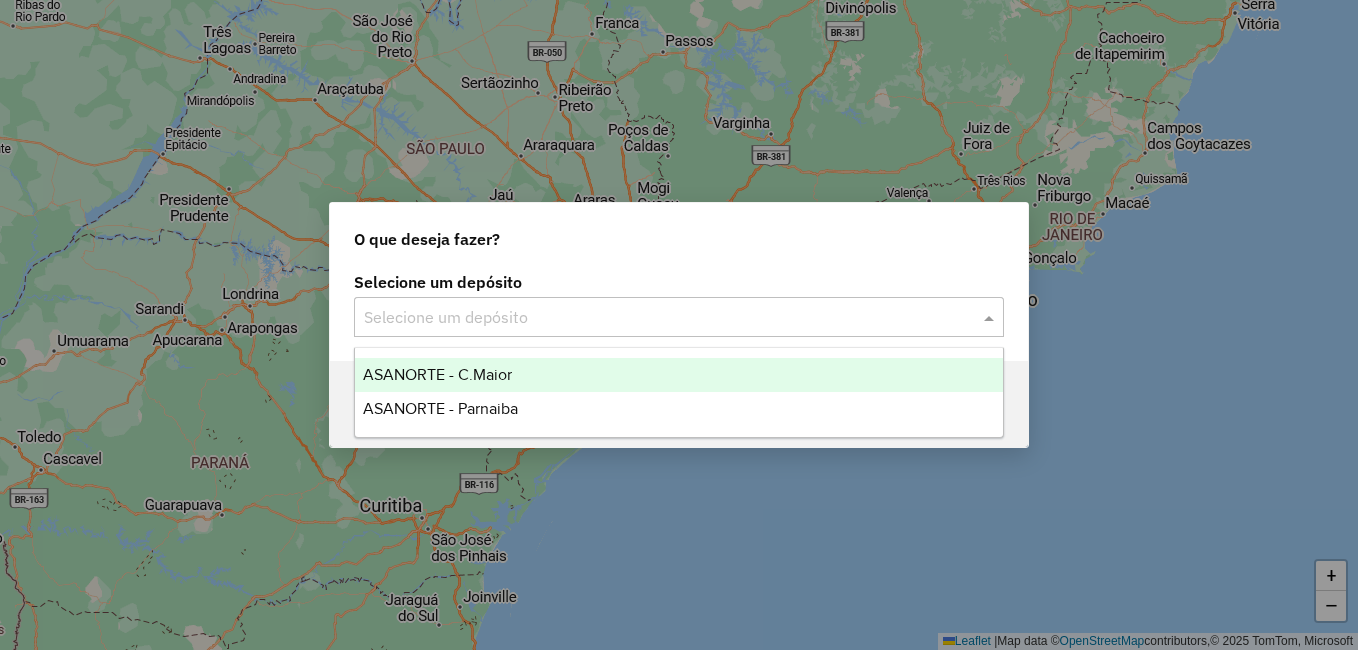 click on "Selecione um depósito" 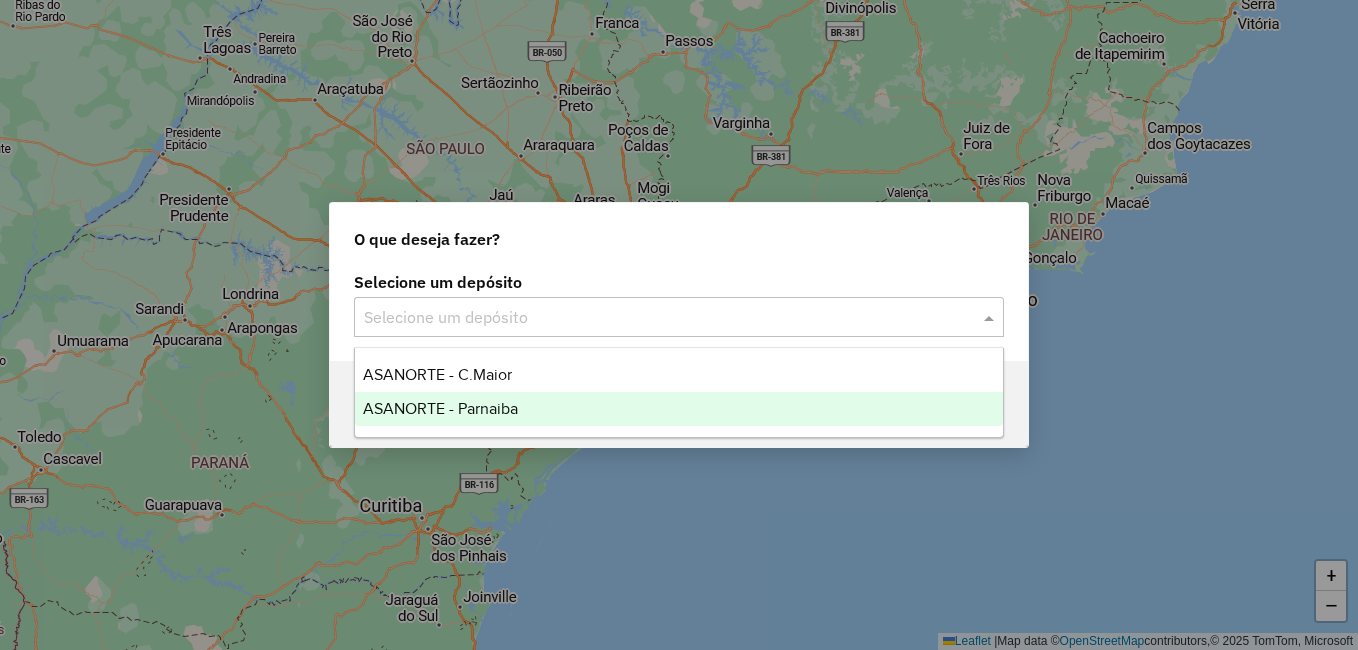 click on "ASANORTE - Parnaiba" at bounding box center (679, 409) 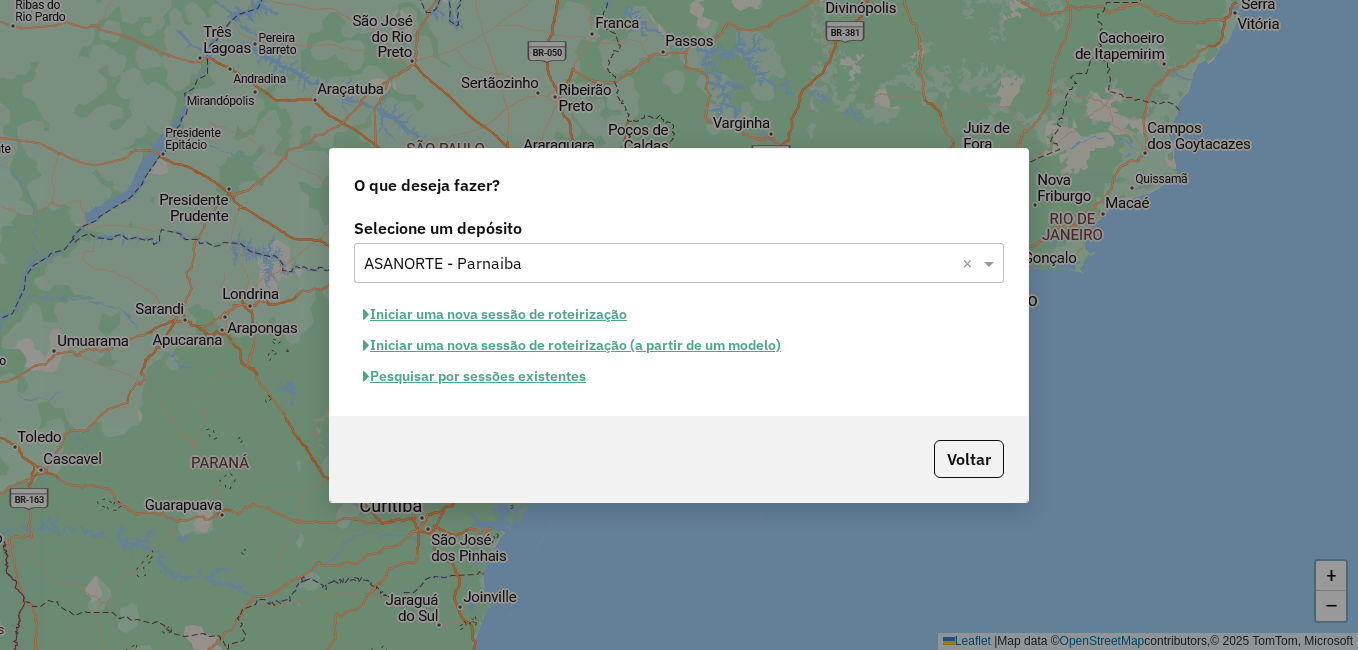 click on "Pesquisar por sessões existentes" 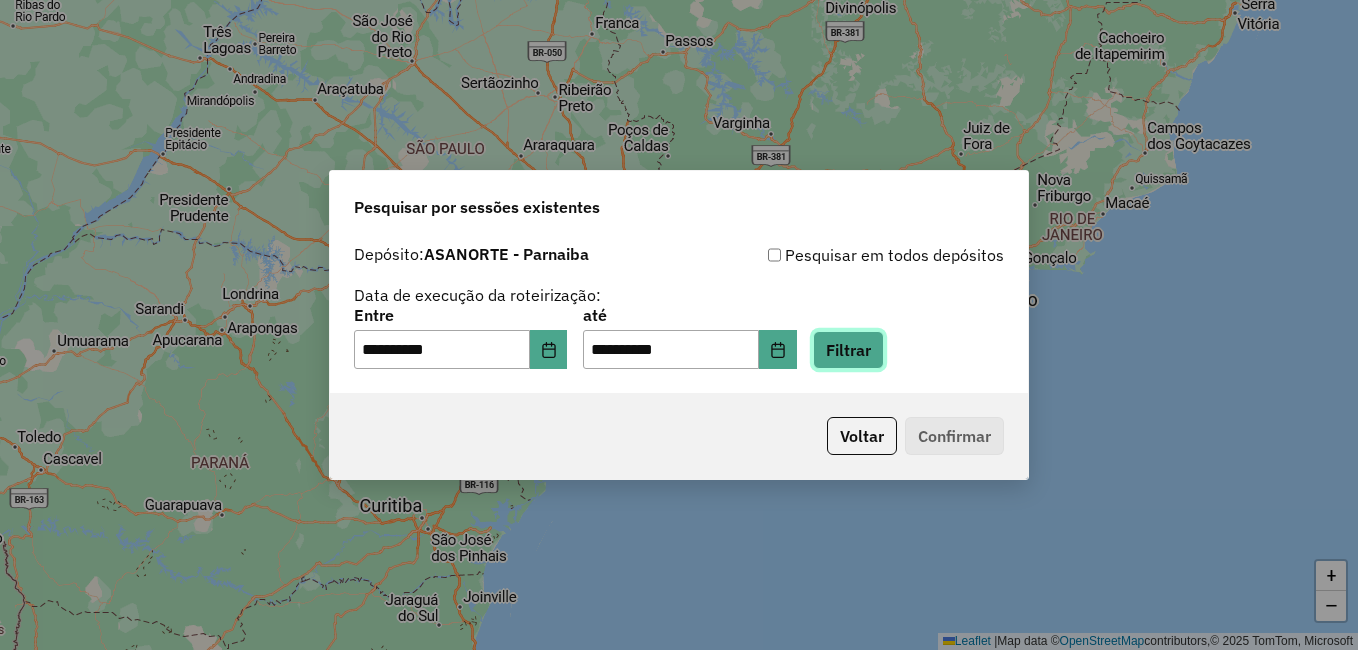 click on "Filtrar" 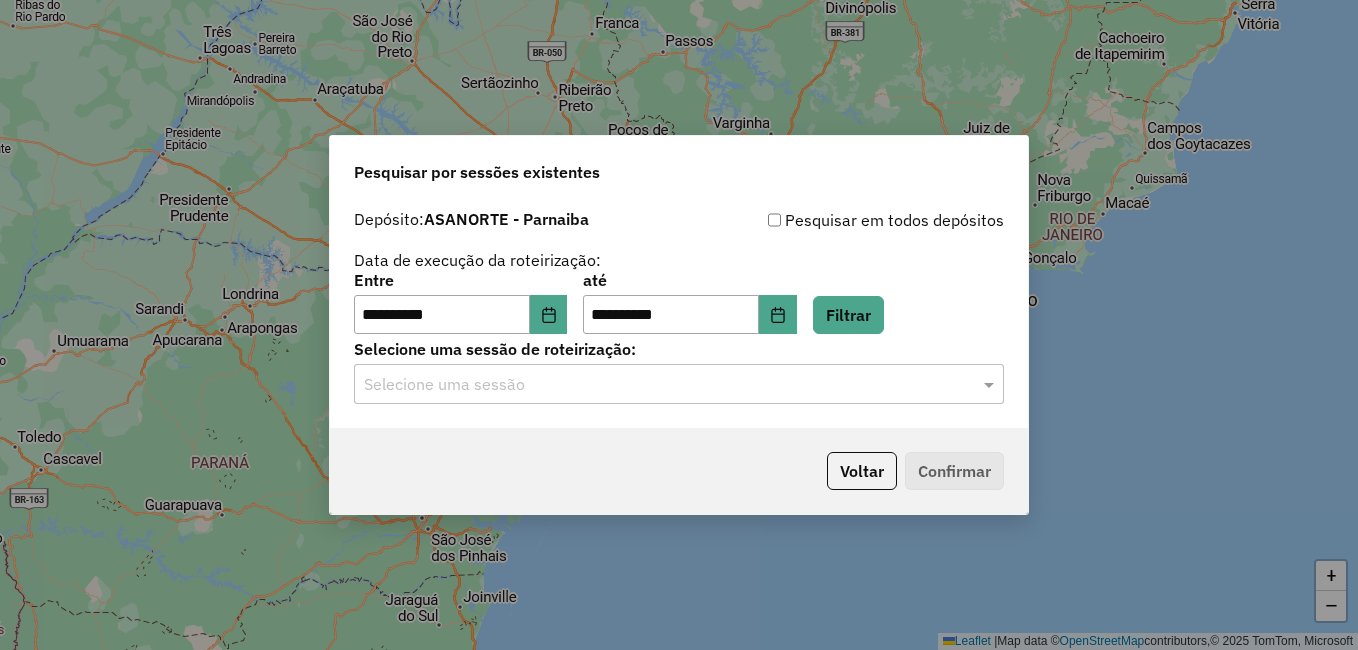click 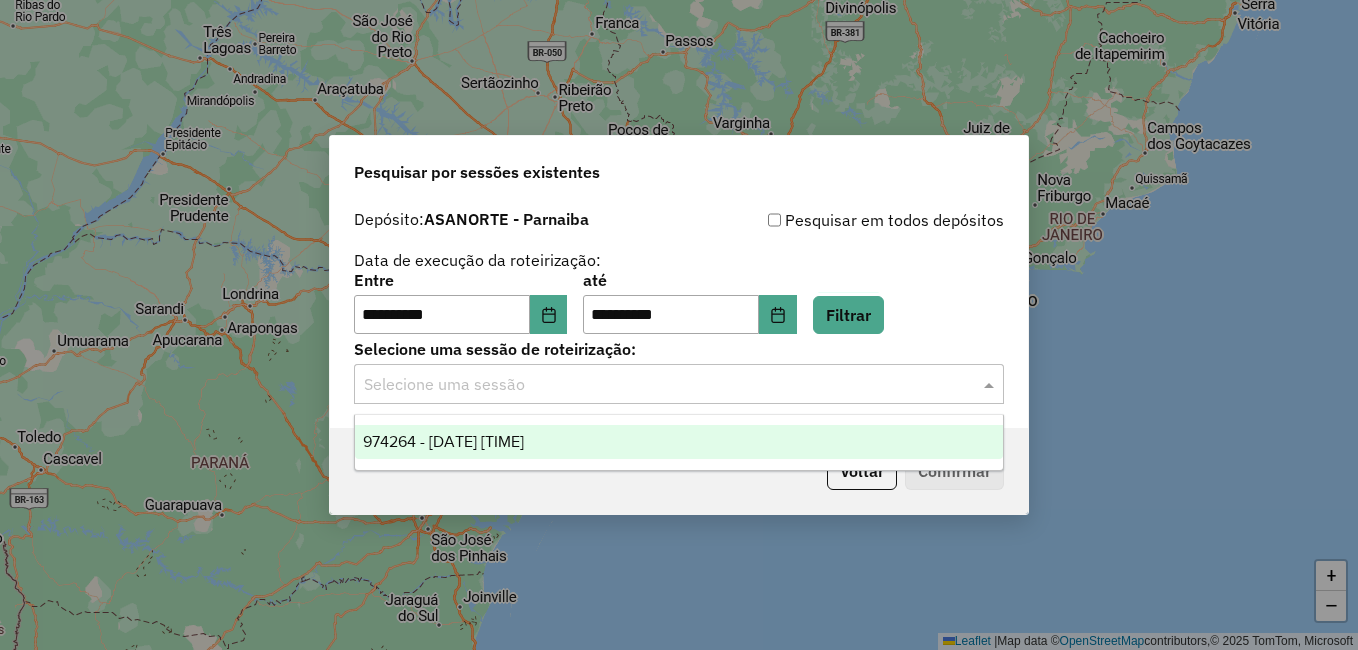 drag, startPoint x: 489, startPoint y: 438, endPoint x: 547, endPoint y: 438, distance: 58 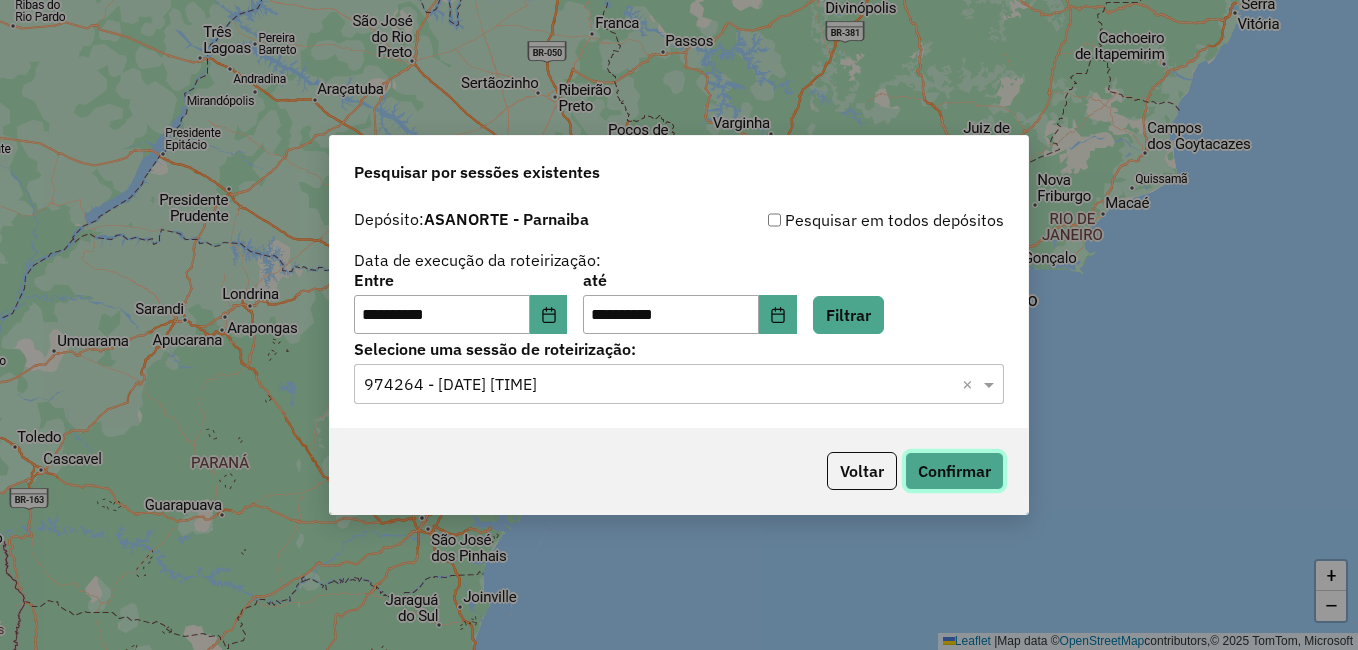 click on "Confirmar" 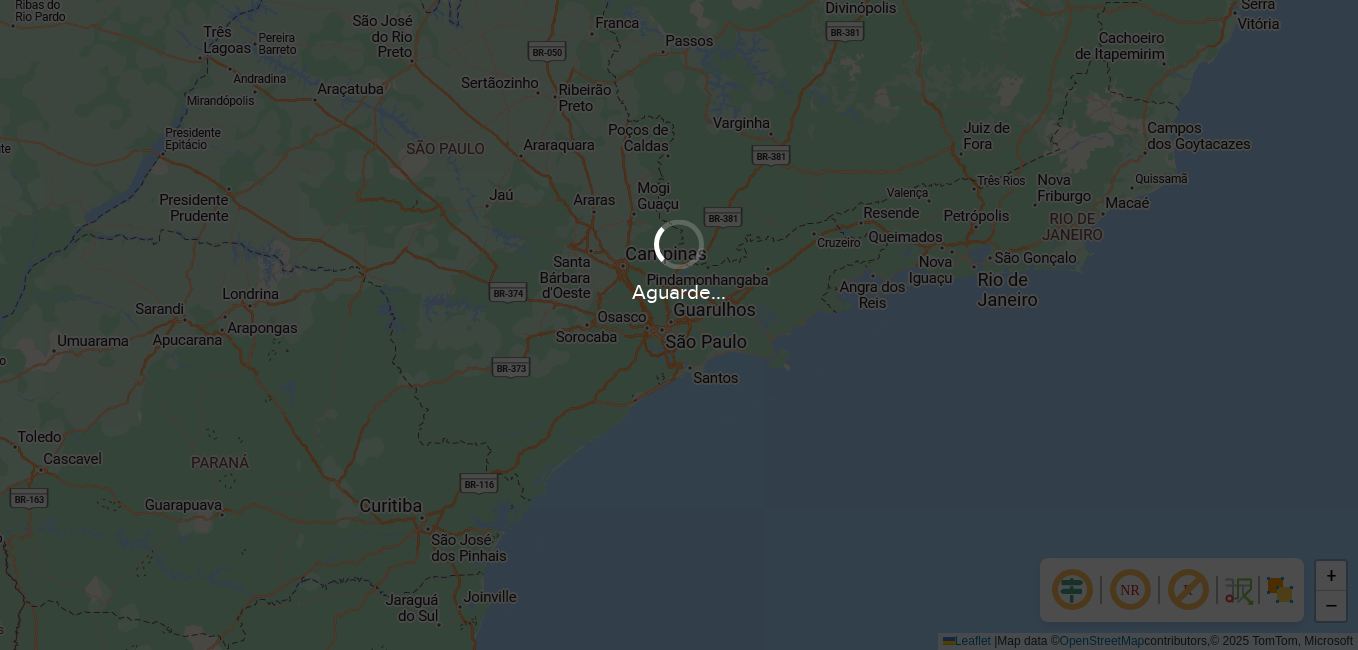 scroll, scrollTop: 0, scrollLeft: 0, axis: both 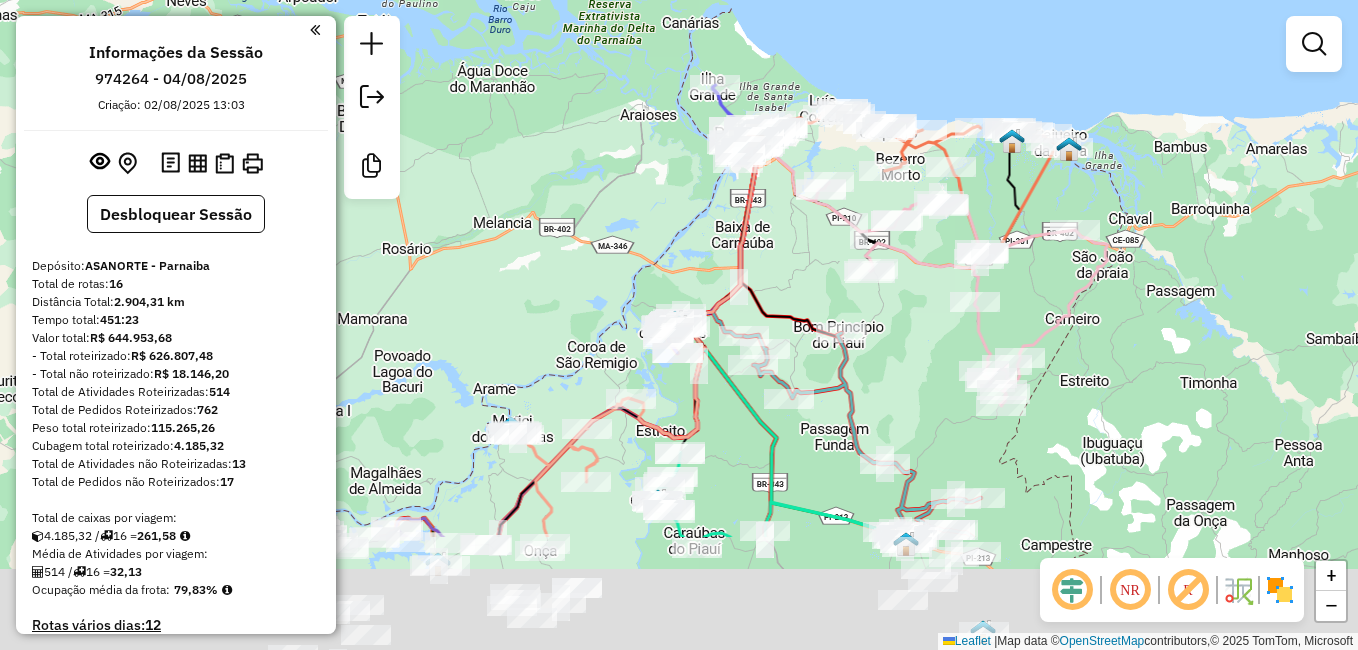 drag, startPoint x: 728, startPoint y: 439, endPoint x: 812, endPoint y: 240, distance: 216.00232 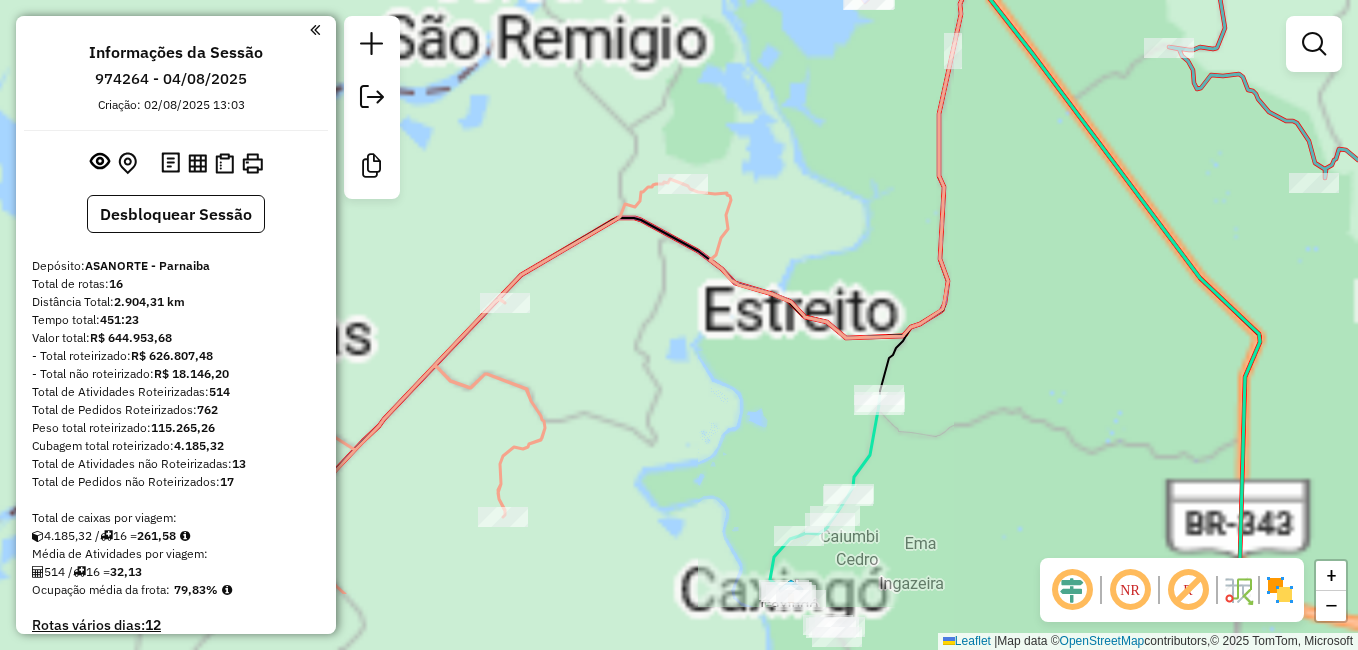 drag, startPoint x: 682, startPoint y: 326, endPoint x: 838, endPoint y: 223, distance: 186.93582 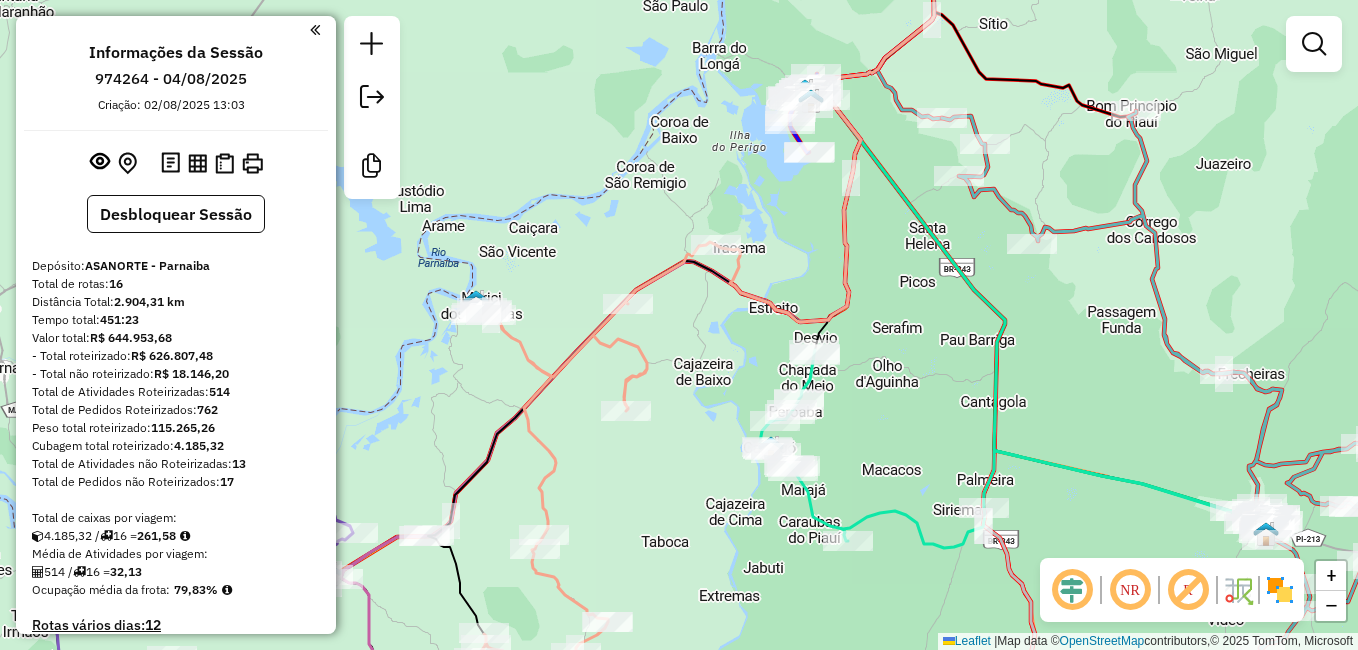 drag, startPoint x: 696, startPoint y: 393, endPoint x: 818, endPoint y: 189, distance: 237.69728 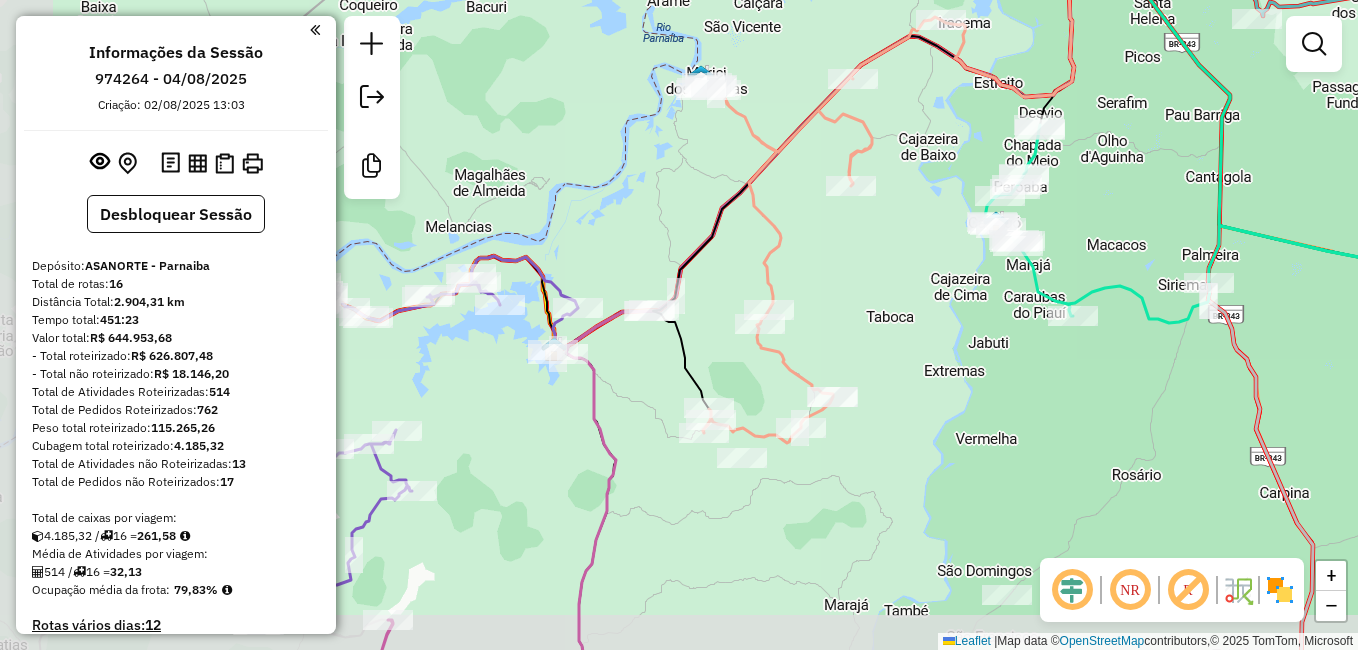 drag, startPoint x: 759, startPoint y: 330, endPoint x: 867, endPoint y: 305, distance: 110.85576 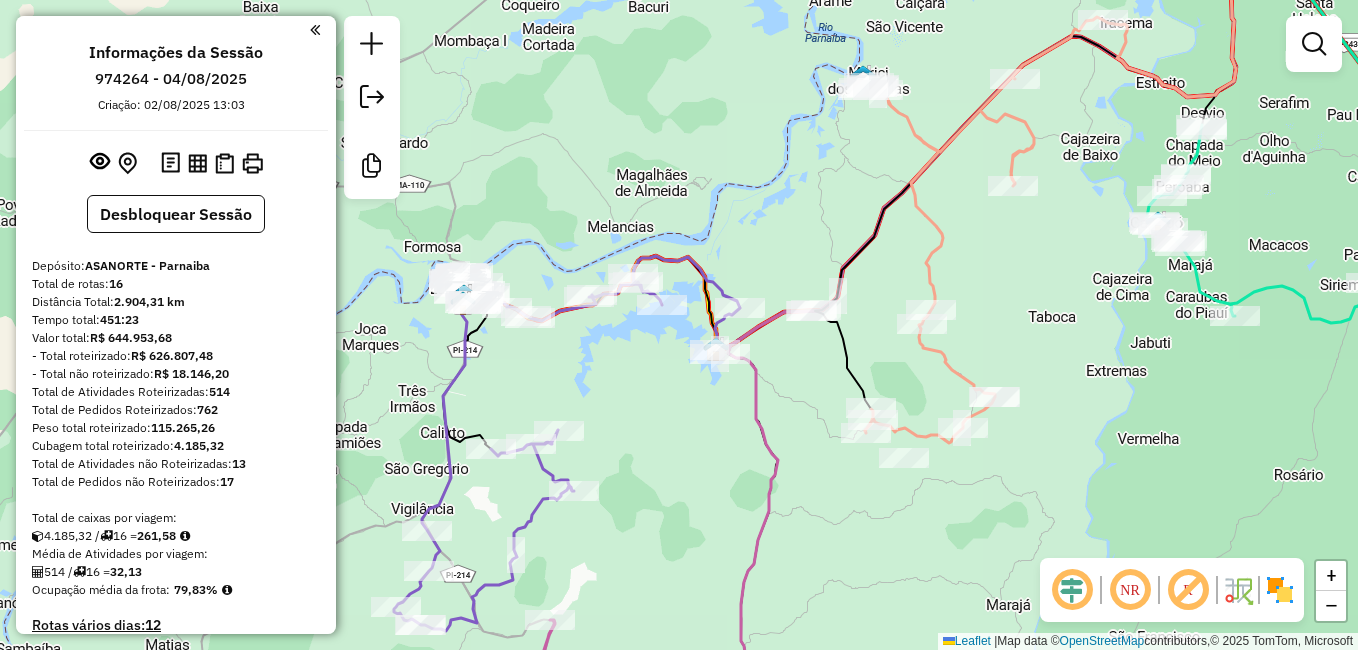 drag, startPoint x: 741, startPoint y: 420, endPoint x: 831, endPoint y: 422, distance: 90.02222 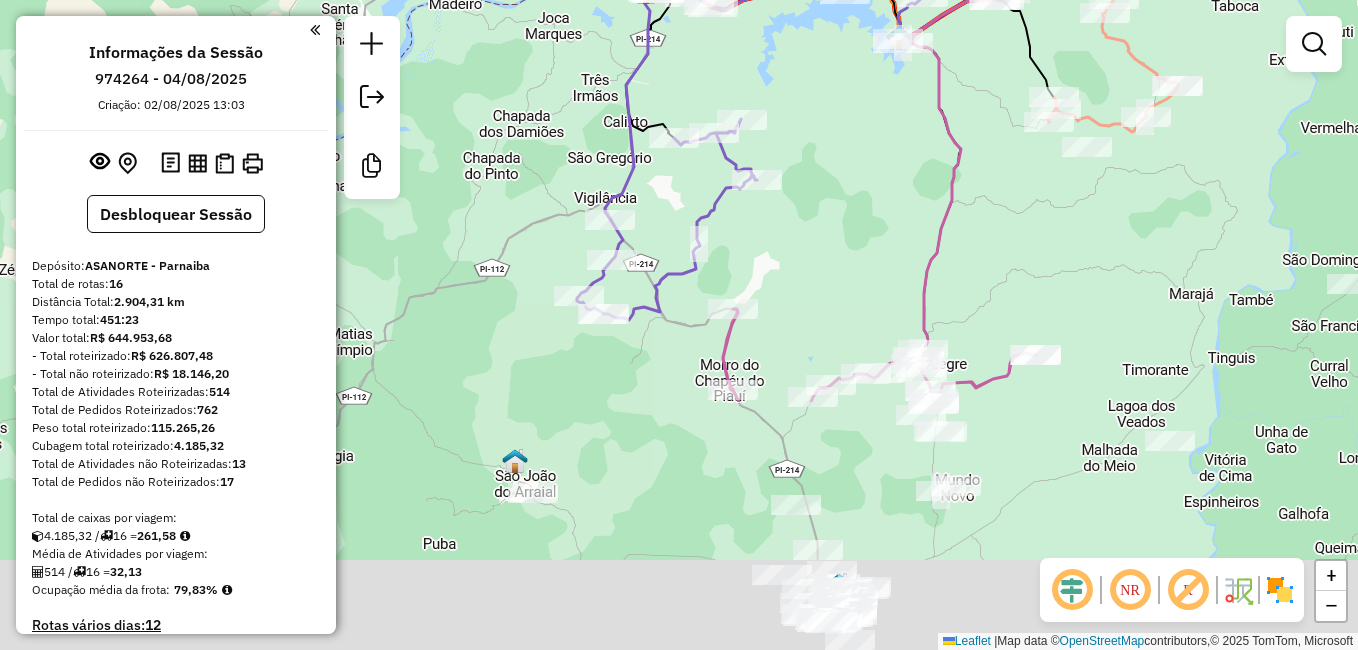 drag, startPoint x: 750, startPoint y: 502, endPoint x: 894, endPoint y: 160, distance: 371.0795 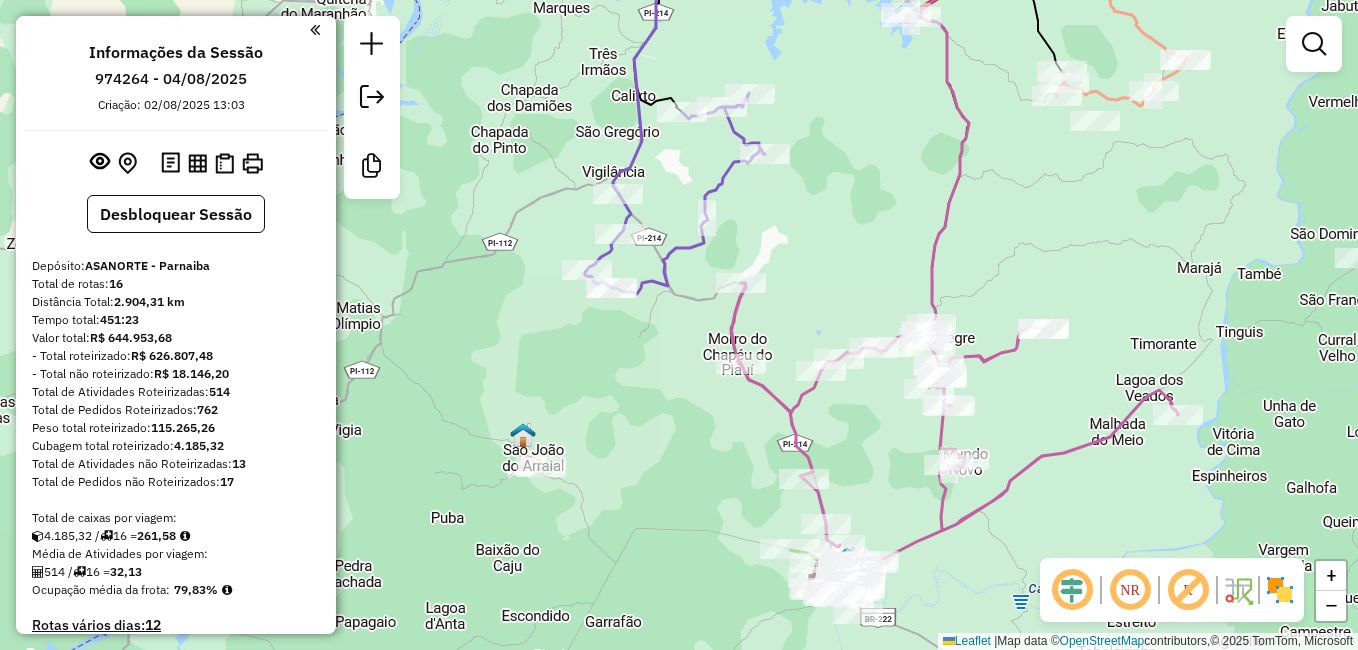 drag, startPoint x: 704, startPoint y: 457, endPoint x: 702, endPoint y: 415, distance: 42.047592 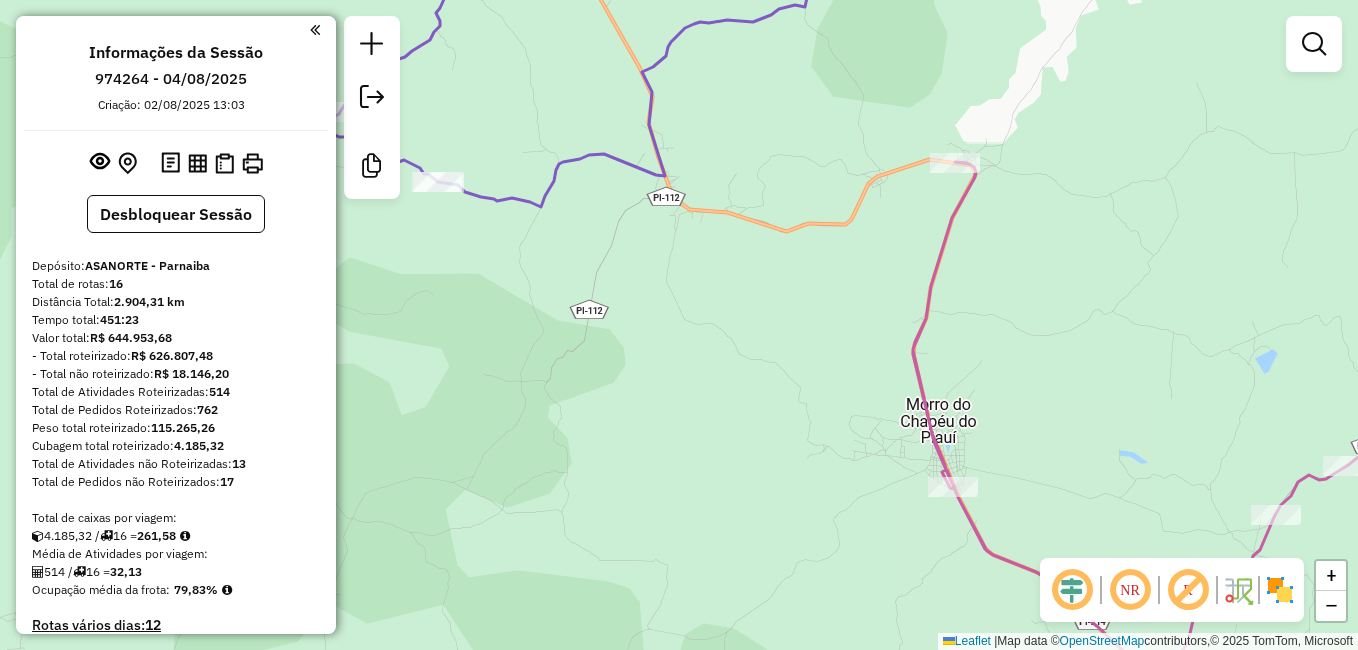 drag, startPoint x: 786, startPoint y: 280, endPoint x: 739, endPoint y: 298, distance: 50.32892 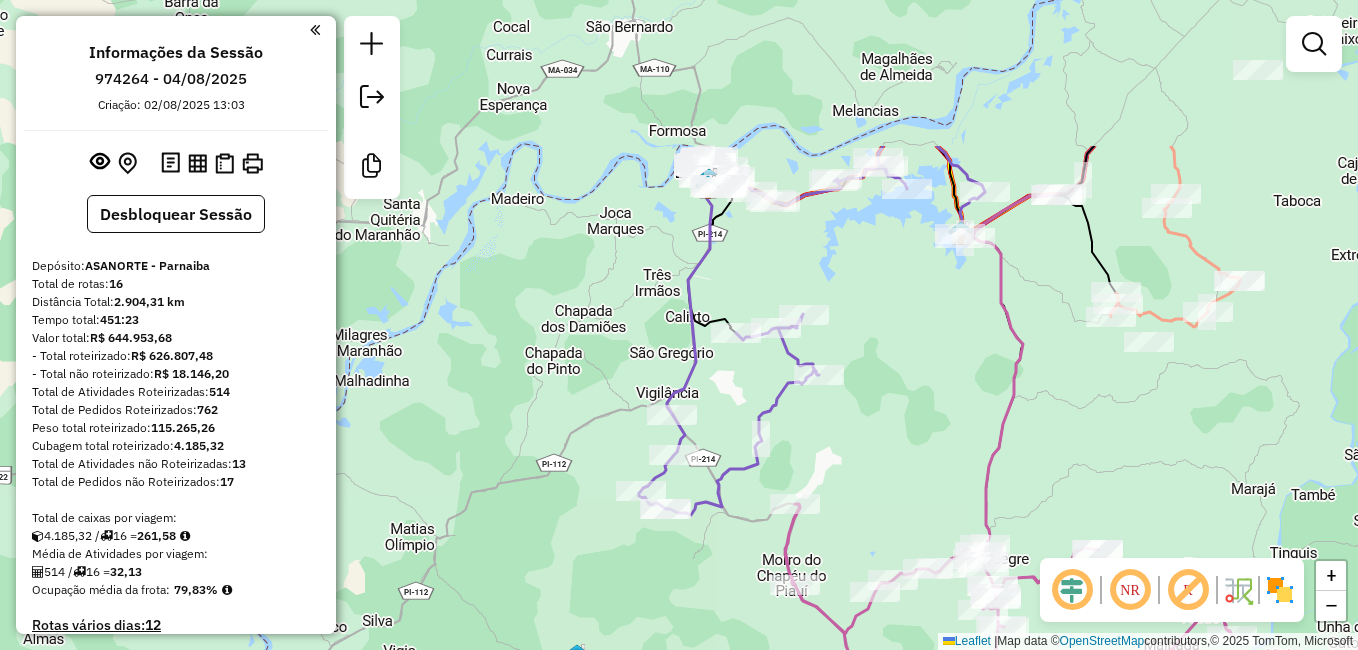 drag, startPoint x: 861, startPoint y: 214, endPoint x: 858, endPoint y: 441, distance: 227.01982 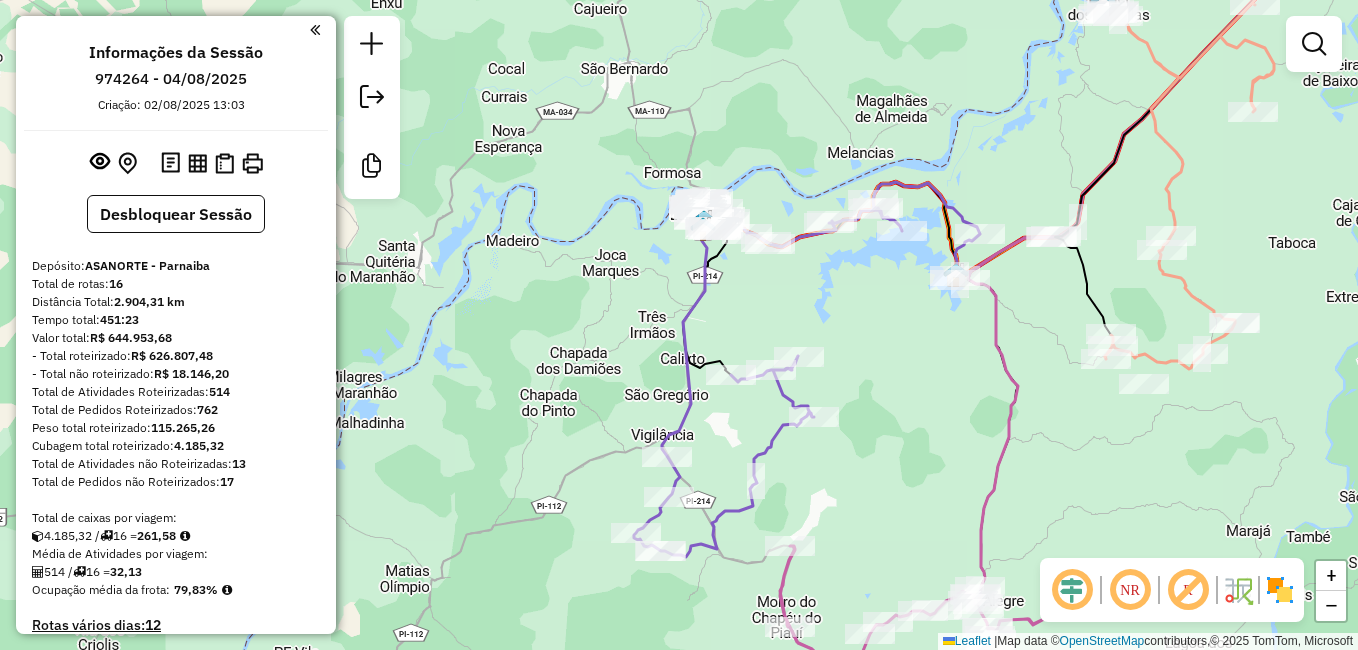 click on "Janela de atendimento Grade de atendimento Capacidade Transportadoras Veículos Cliente Pedidos  Rotas Selecione os dias de semana para filtrar as janelas de atendimento  Seg   Ter   Qua   Qui   Sex   Sáb   Dom  Informe o período da janela de atendimento: De: Até:  Filtrar exatamente a janela do cliente  Considerar janela de atendimento padrão  Selecione os dias de semana para filtrar as grades de atendimento  Seg   Ter   Qua   Qui   Sex   Sáb   Dom   Considerar clientes sem dia de atendimento cadastrado  Clientes fora do dia de atendimento selecionado Filtrar as atividades entre os valores definidos abaixo:  Peso mínimo:   Peso máximo:   Cubagem mínima:   Cubagem máxima:   De:   Até:  Filtrar as atividades entre o tempo de atendimento definido abaixo:  De:   Até:   Considerar capacidade total dos clientes não roteirizados Transportadora: Selecione um ou mais itens Tipo de veículo: Selecione um ou mais itens Veículo: Selecione um ou mais itens Motorista: Selecione um ou mais itens Nome: Rótulo:" 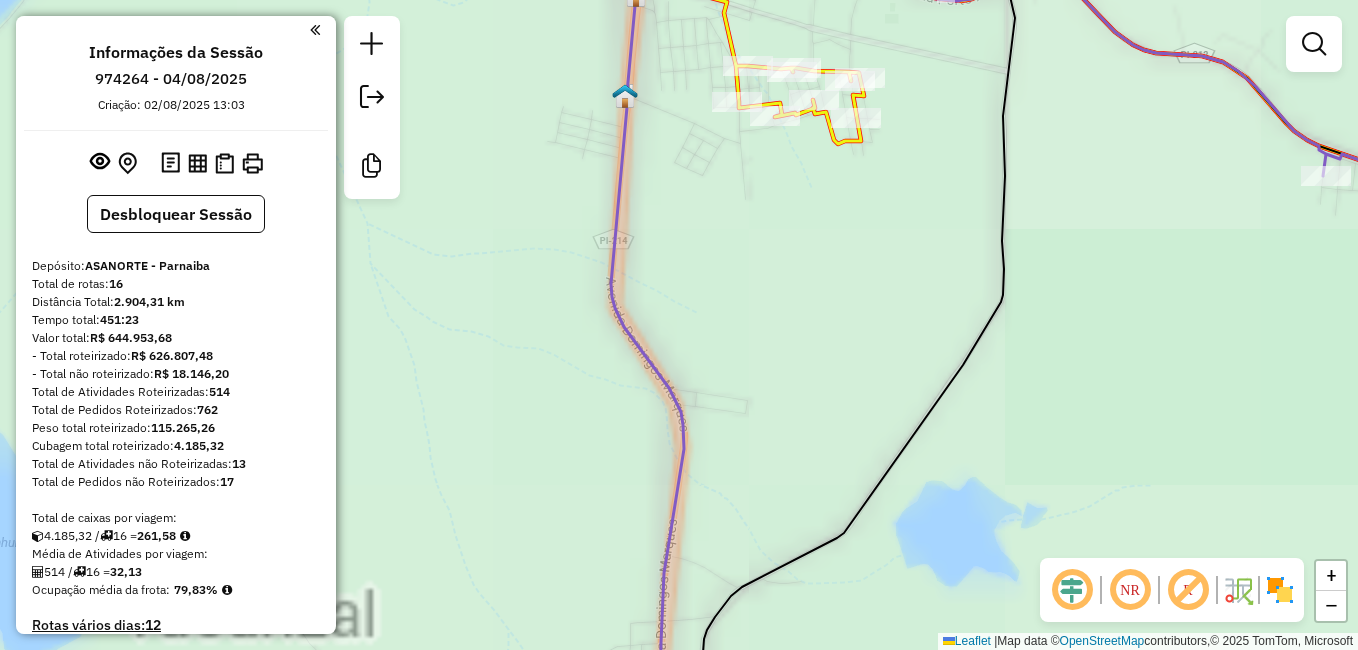 drag, startPoint x: 757, startPoint y: 258, endPoint x: 771, endPoint y: 463, distance: 205.4775 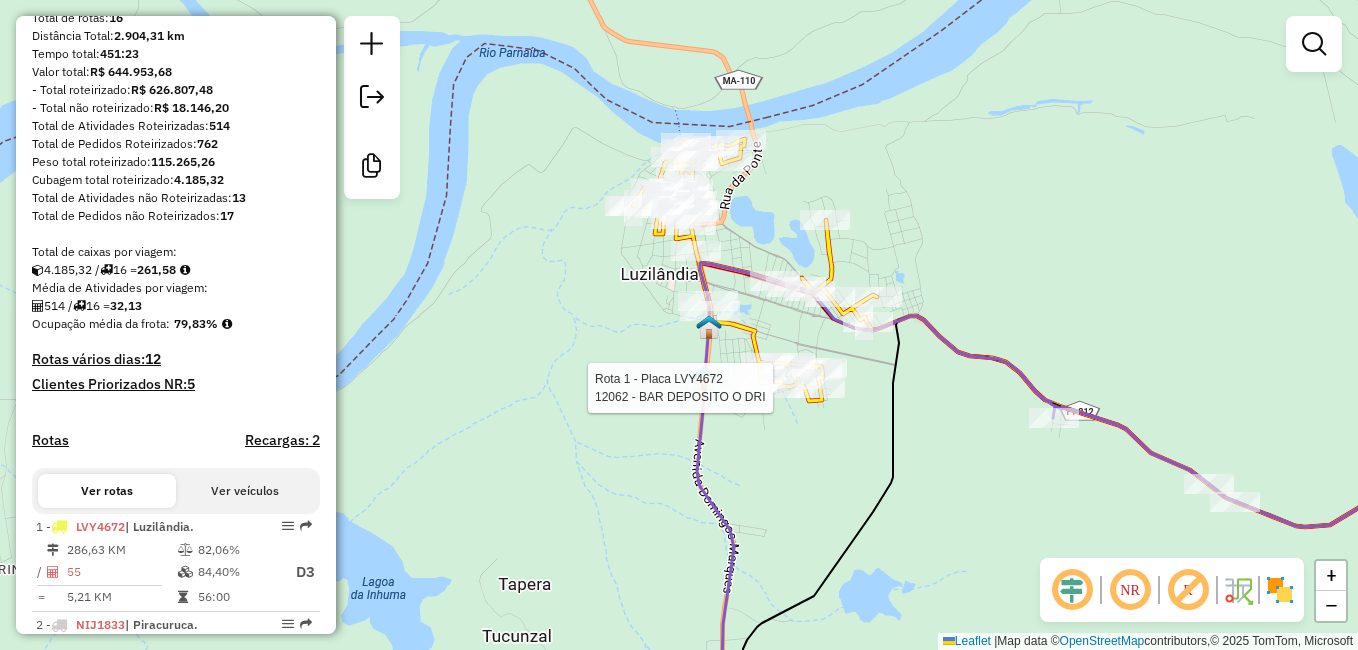 select on "**********" 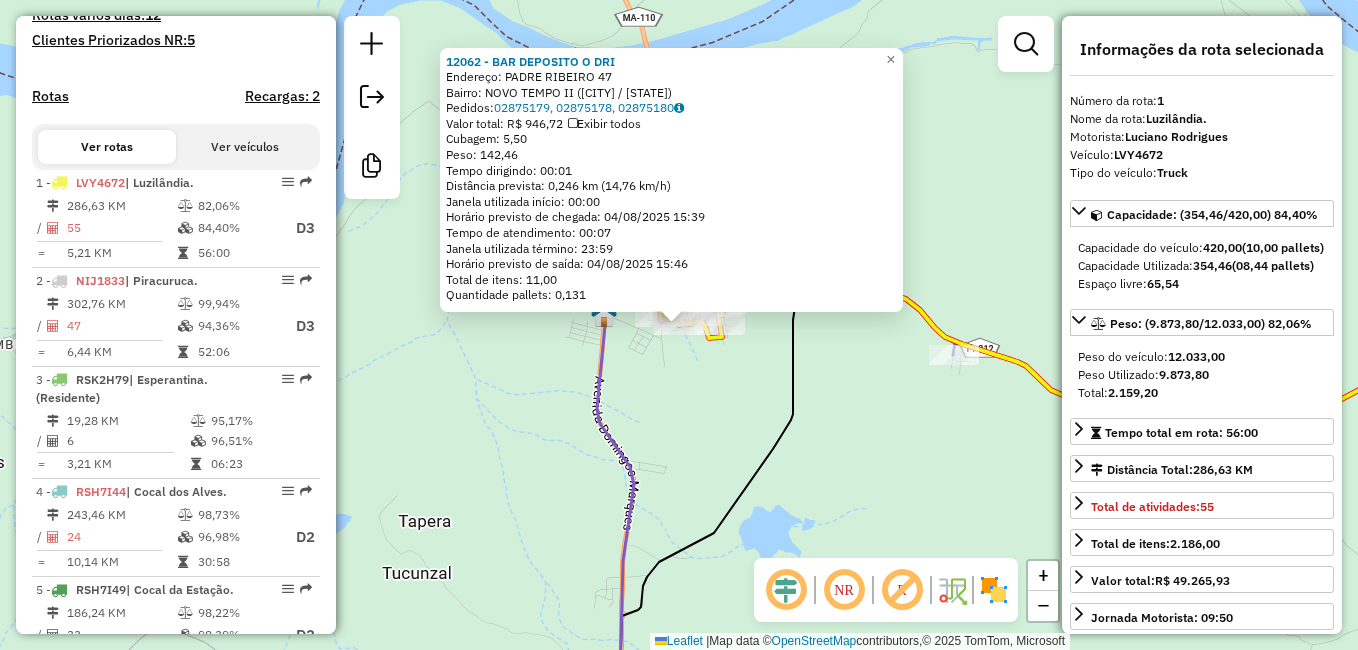 scroll, scrollTop: 764, scrollLeft: 0, axis: vertical 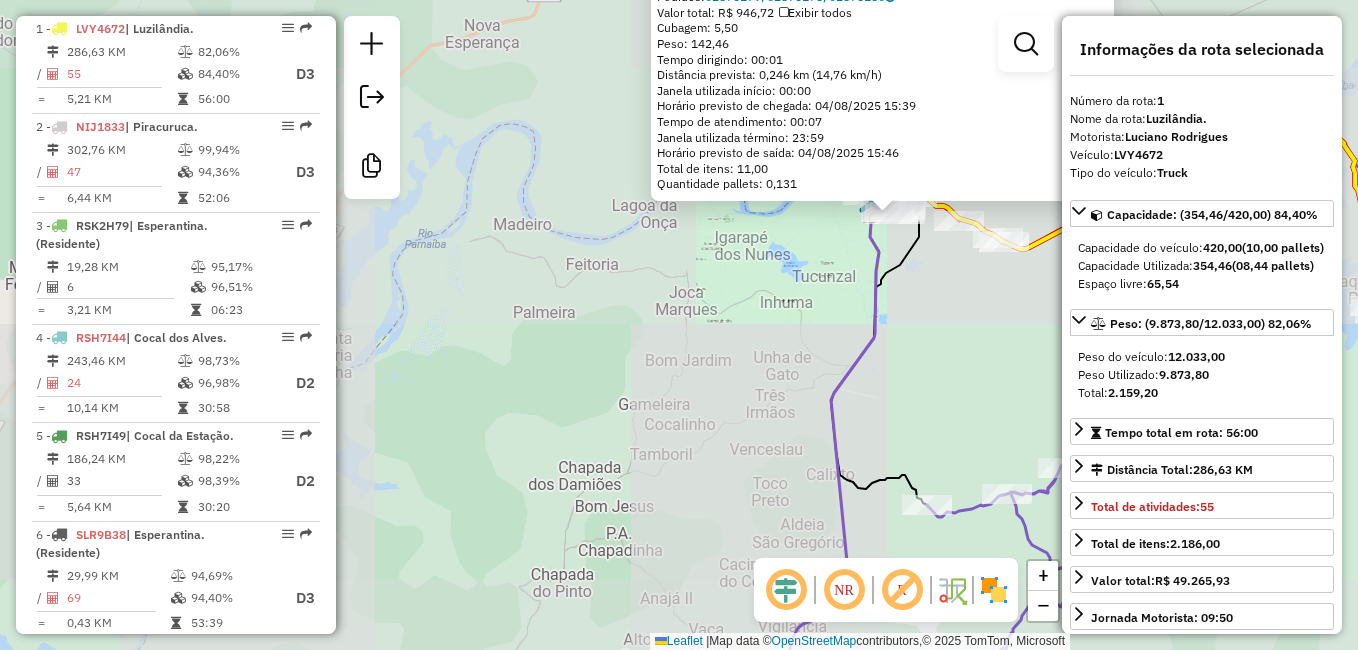 click on "12062 - BAR DEPOSITO O DRI  Endereço:  PADRE RIBEIRO 47   Bairro: NOVO TEMPO II ([CITY] / [STATE])   Pedidos:  02875179, 02875178, 02875180   Valor total: R$ 946,72   Exibir todos   Cubagem: 5,50  Peso: 142,46  Tempo dirigindo: 00:01   Distância prevista: 0,246 km (14,76 km/h)   Janela utilizada início: 00:00   Horário previsto de chegada: [DATE] [TIME]   Tempo de atendimento: 00:07   Janela utilizada término: 23:59   Horário previsto de saída: [DATE] [TIME]   Total de itens: 11,00   Quantidade pallets: 0,131  × Janela de atendimento Grade de atendimento Capacidade Transportadoras Veículos Cliente Pedidos  Rotas Selecione os dias de semana para filtrar as janelas de atendimento  Seg   Ter   Qua   Qui   Sex   Sáb   Dom  Informe o período da janela de atendimento: De: Até:  Filtrar exatamente a janela do cliente  Considerar janela de atendimento padrão  Selecione os dias de semana para filtrar as grades de atendimento  Seg   Ter   Qua   Qui   Sex   Sáb   Dom   Peso mínimo:   Peso máximo:  +" 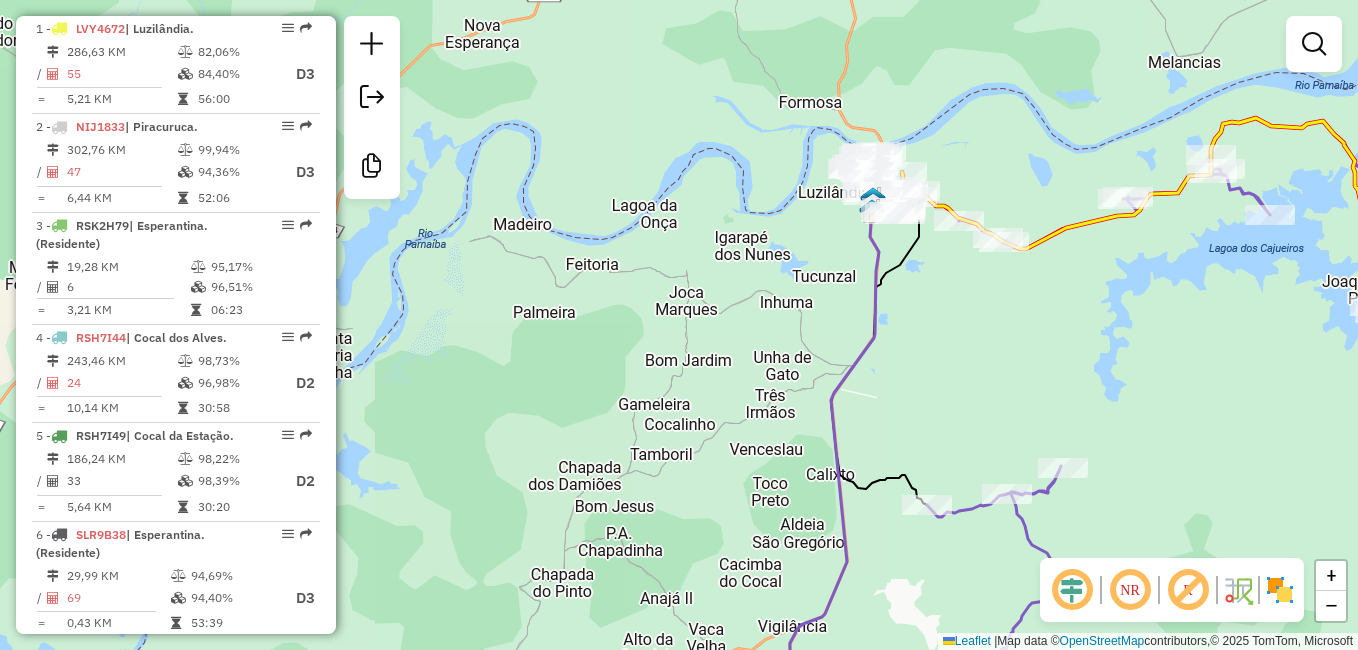 drag, startPoint x: 600, startPoint y: 418, endPoint x: 461, endPoint y: 459, distance: 144.92067 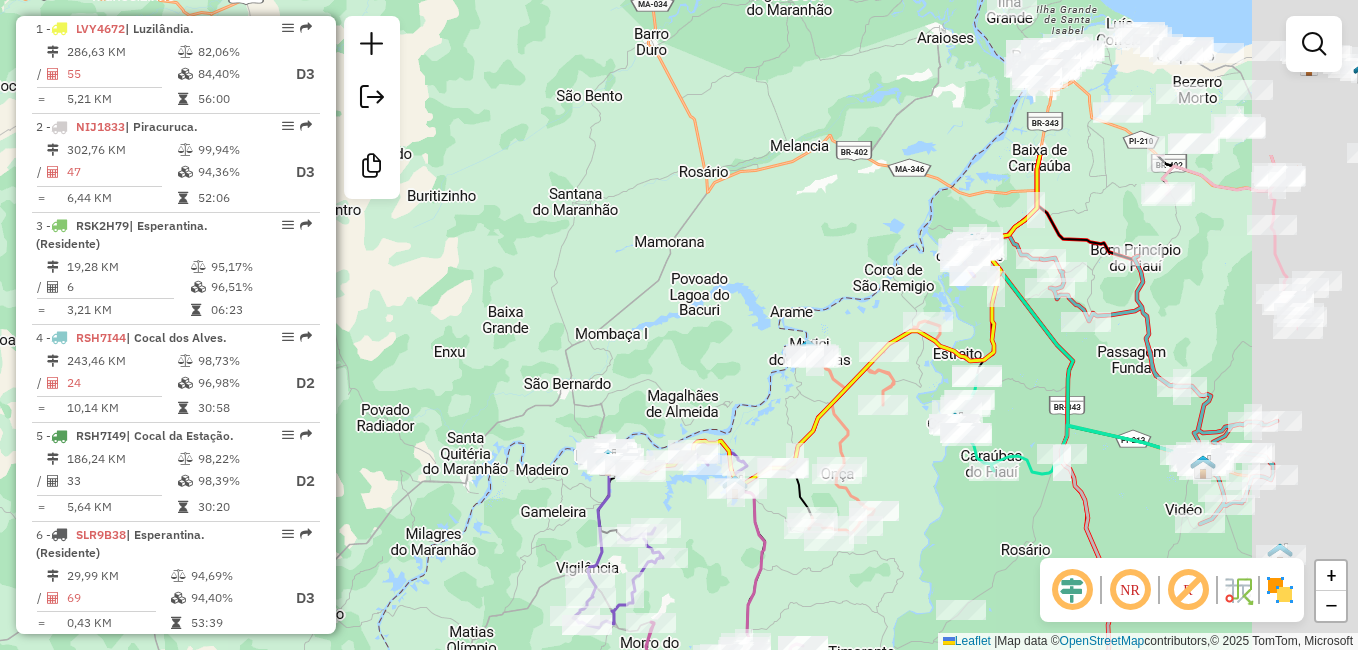 drag, startPoint x: 959, startPoint y: 156, endPoint x: 597, endPoint y: 438, distance: 458.8769 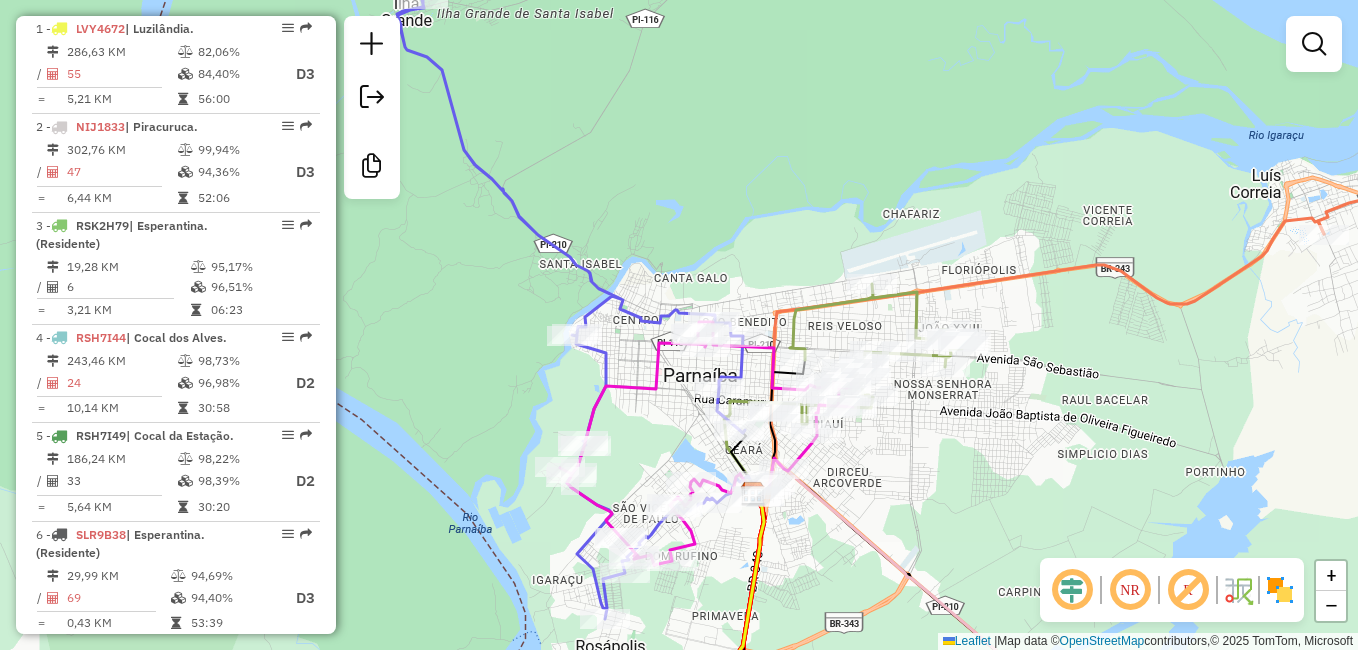 drag, startPoint x: 725, startPoint y: 293, endPoint x: 801, endPoint y: 288, distance: 76.1643 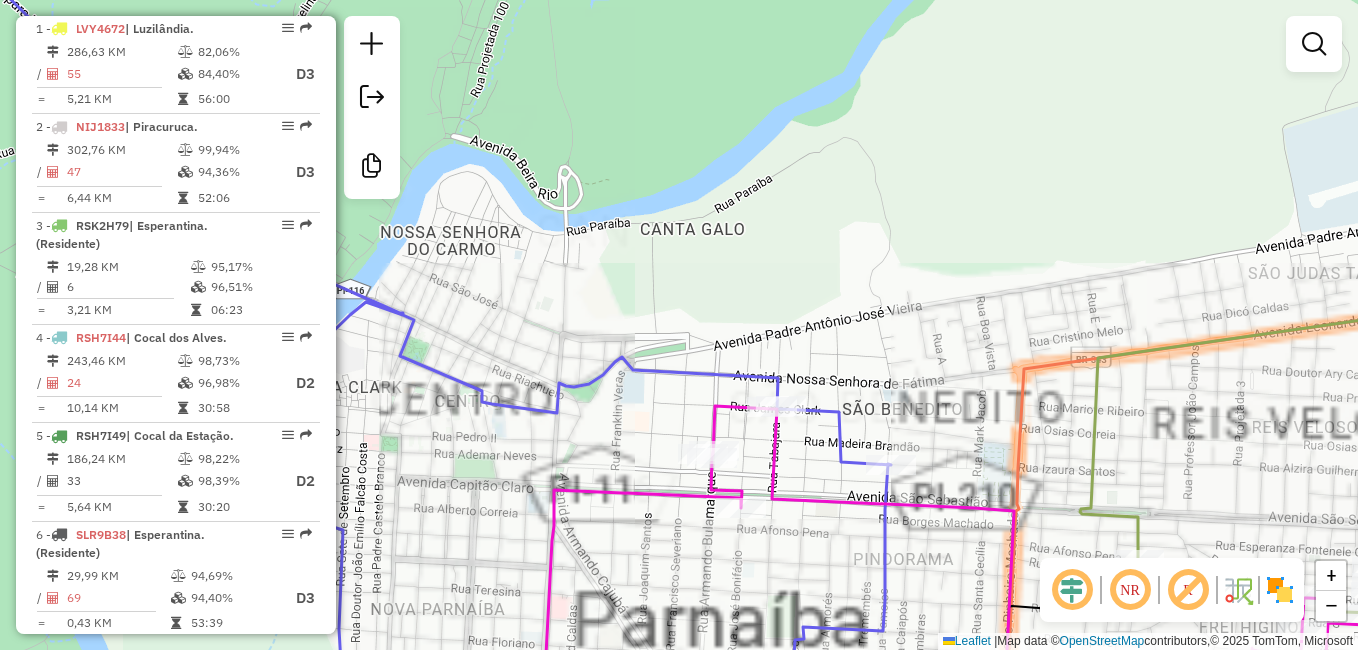 drag, startPoint x: 741, startPoint y: 281, endPoint x: 903, endPoint y: 255, distance: 164.07315 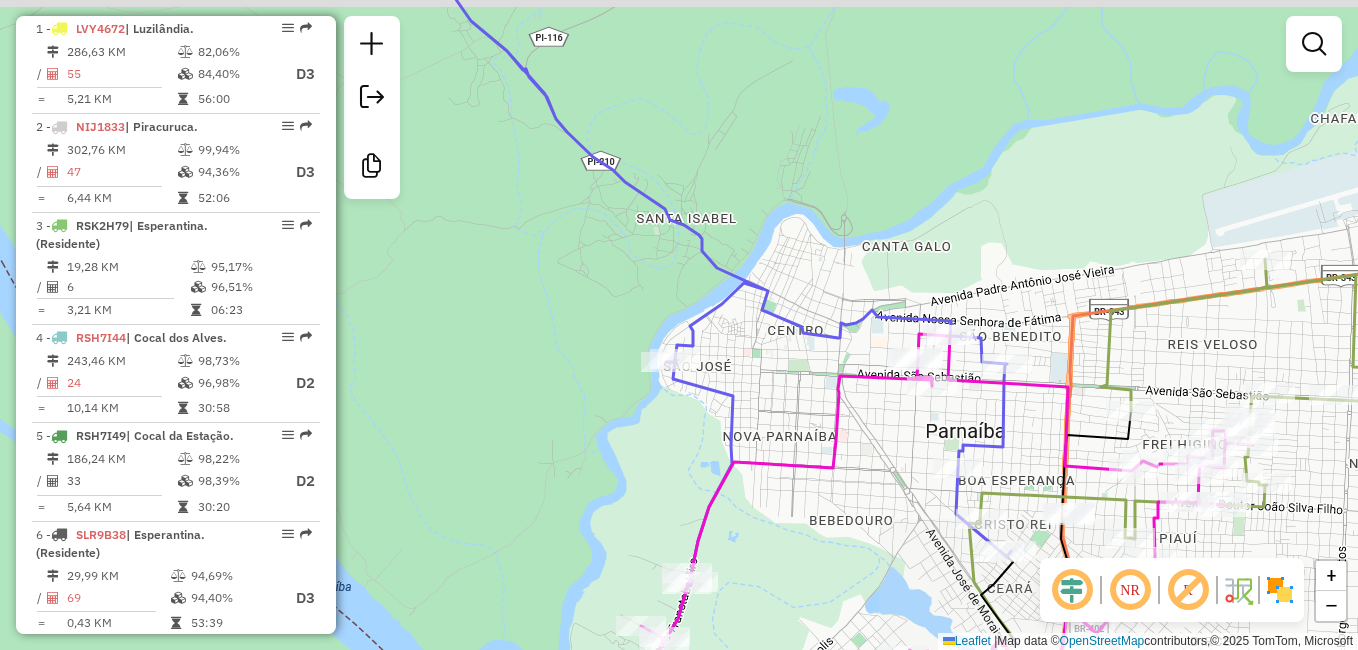 drag, startPoint x: 833, startPoint y: 244, endPoint x: 862, endPoint y: 285, distance: 50.219517 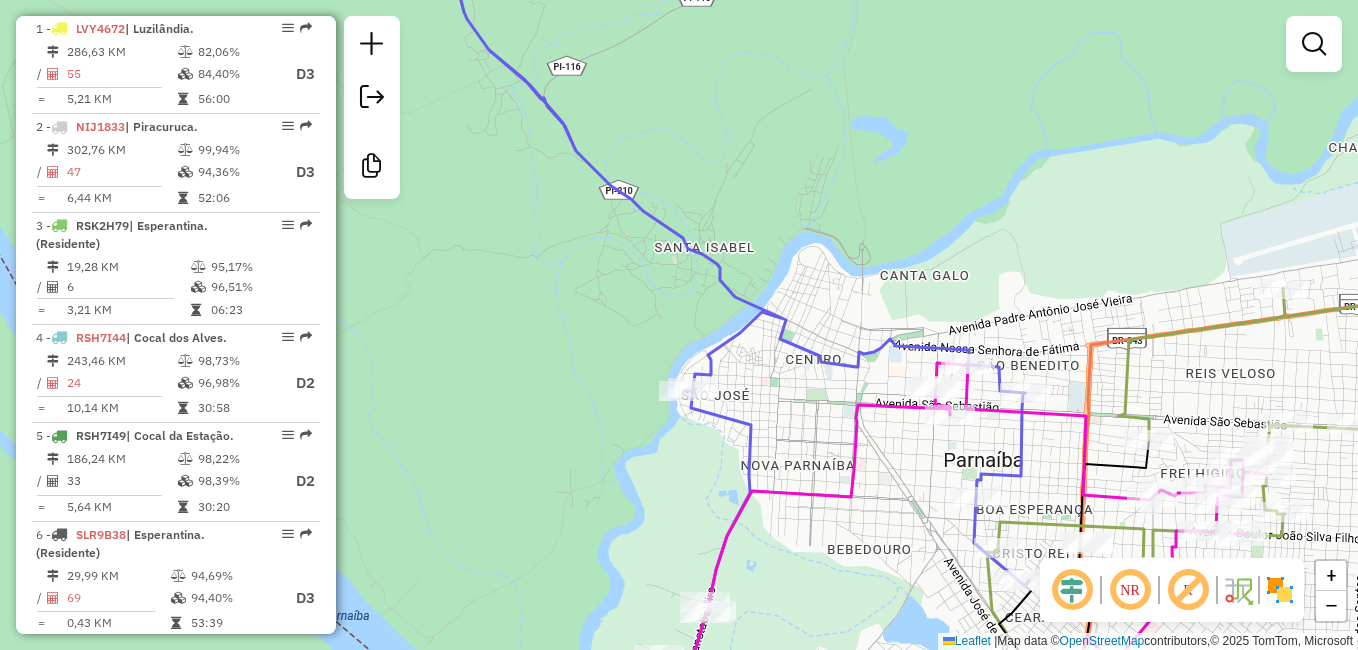 drag, startPoint x: 1167, startPoint y: 214, endPoint x: 1142, endPoint y: 185, distance: 38.28838 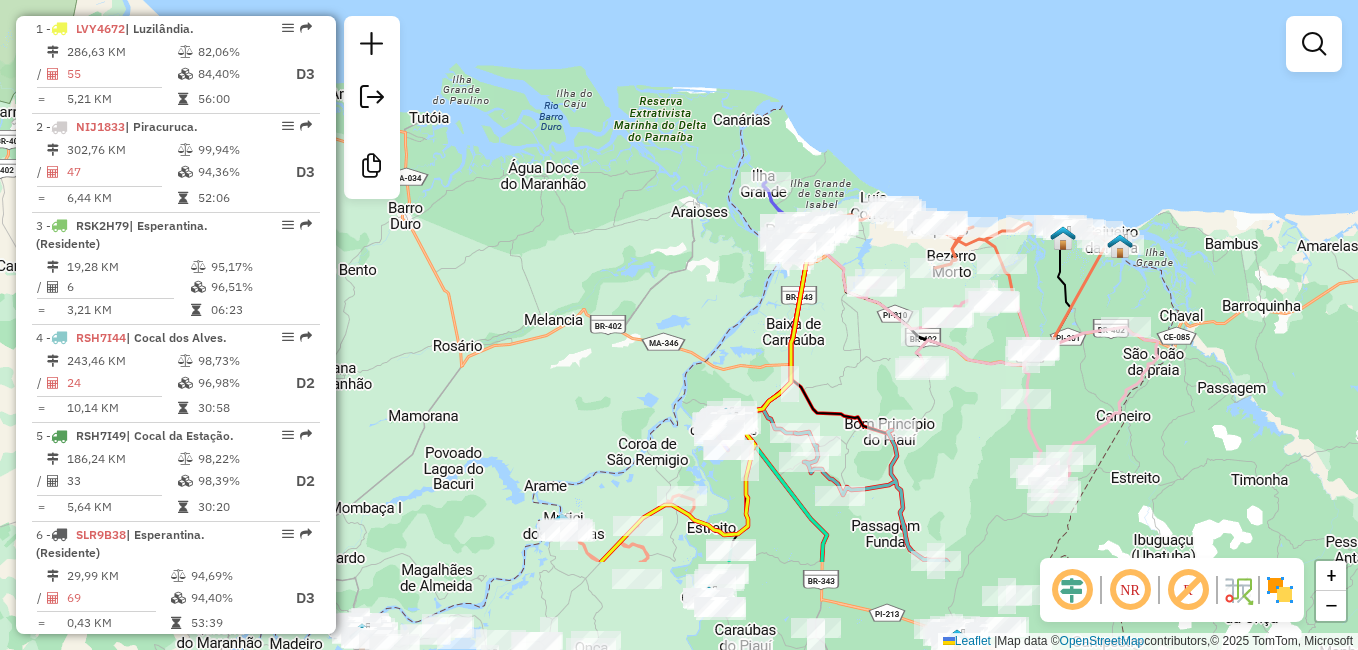 drag, startPoint x: 680, startPoint y: 468, endPoint x: 707, endPoint y: 227, distance: 242.50774 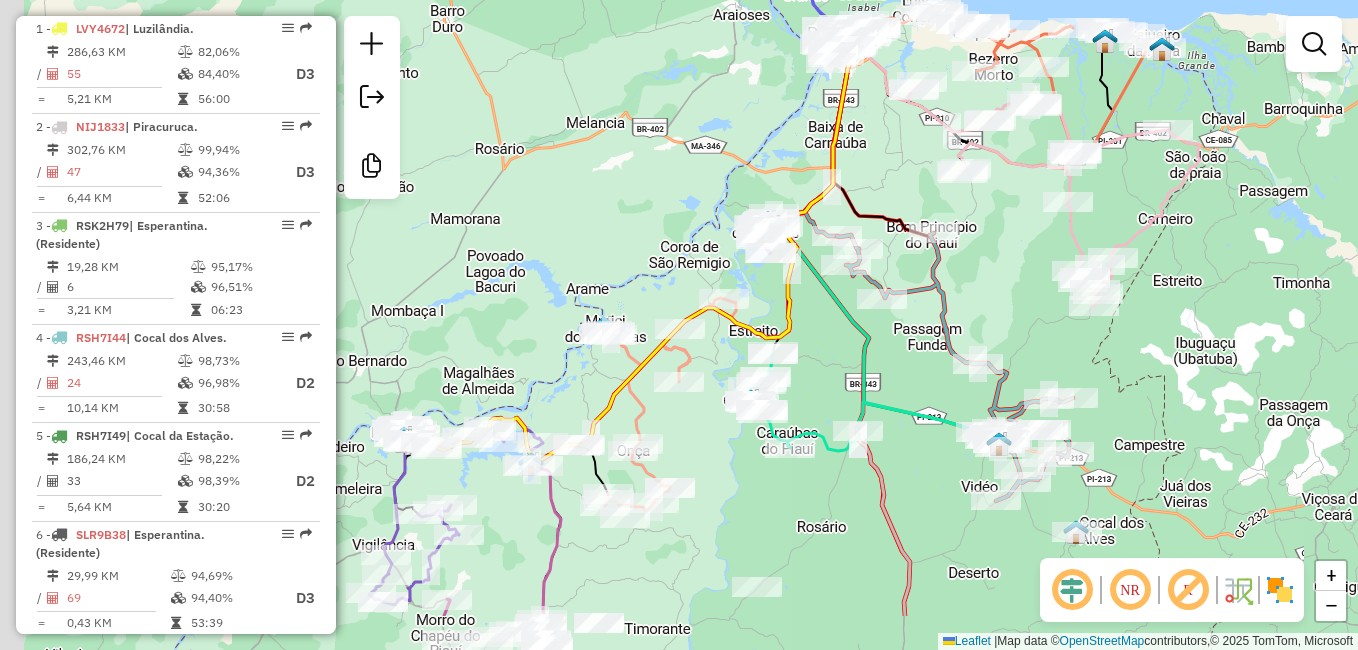 drag, startPoint x: 644, startPoint y: 281, endPoint x: 654, endPoint y: 272, distance: 13.453624 